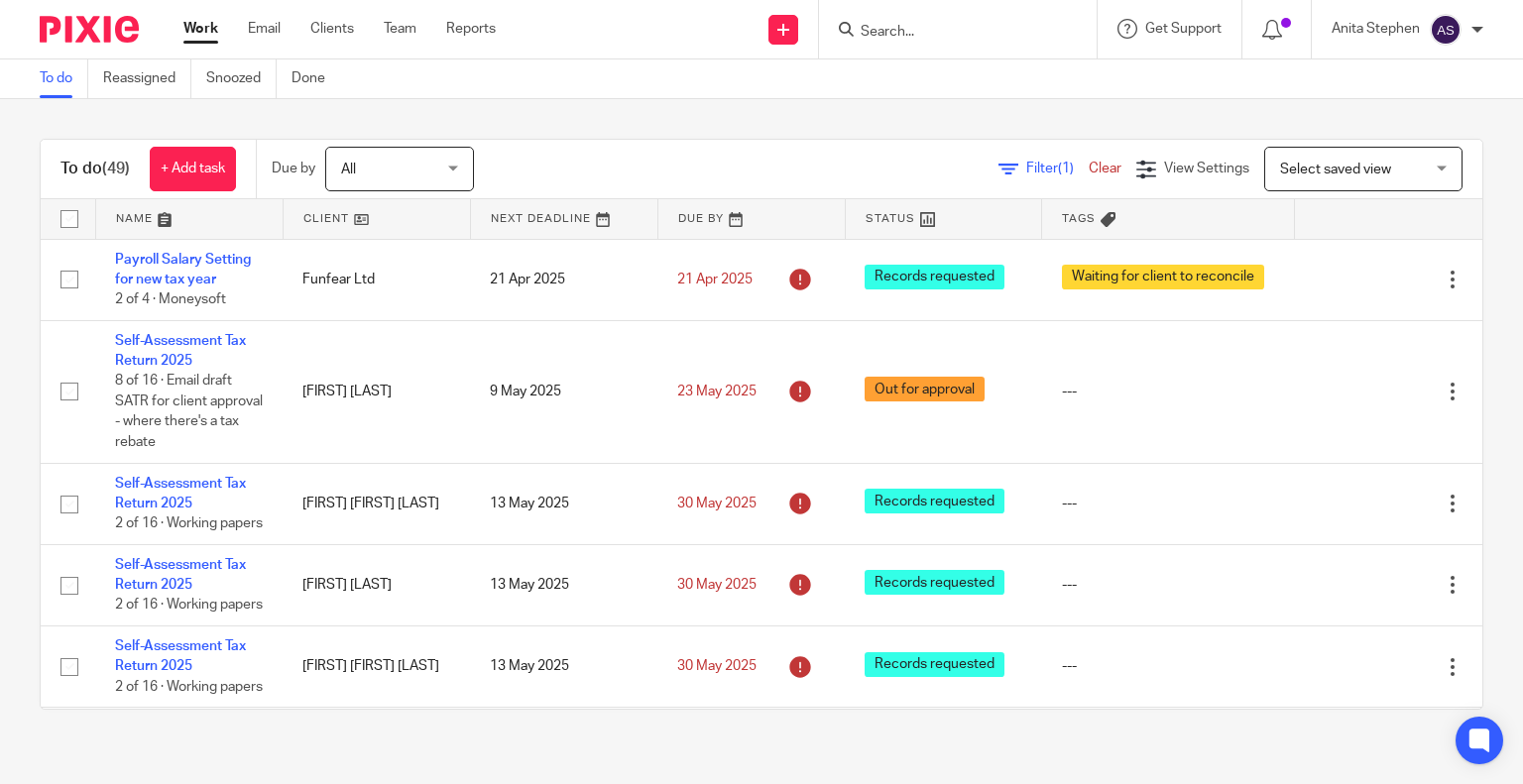 scroll, scrollTop: 0, scrollLeft: 0, axis: both 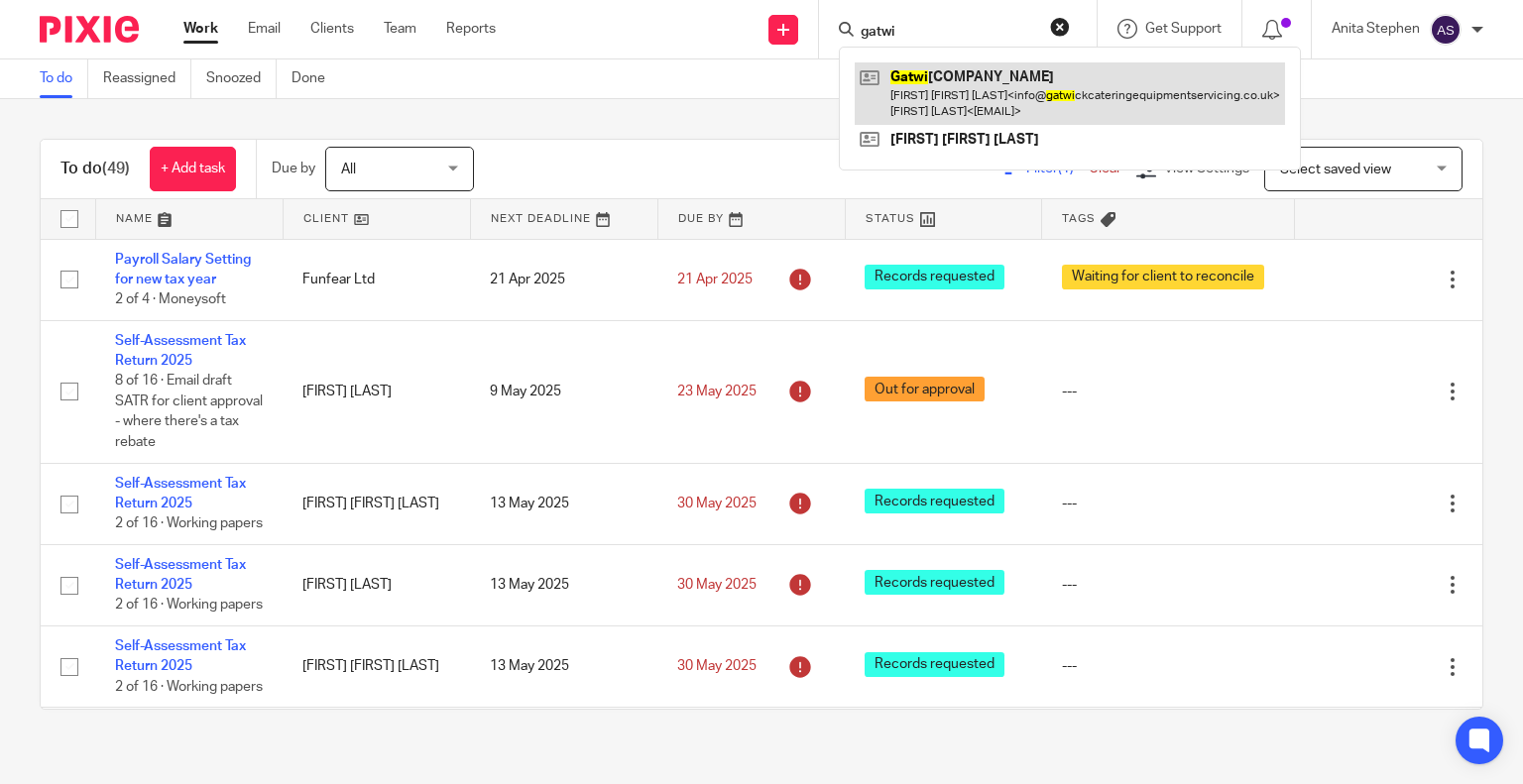 type on "gatwi" 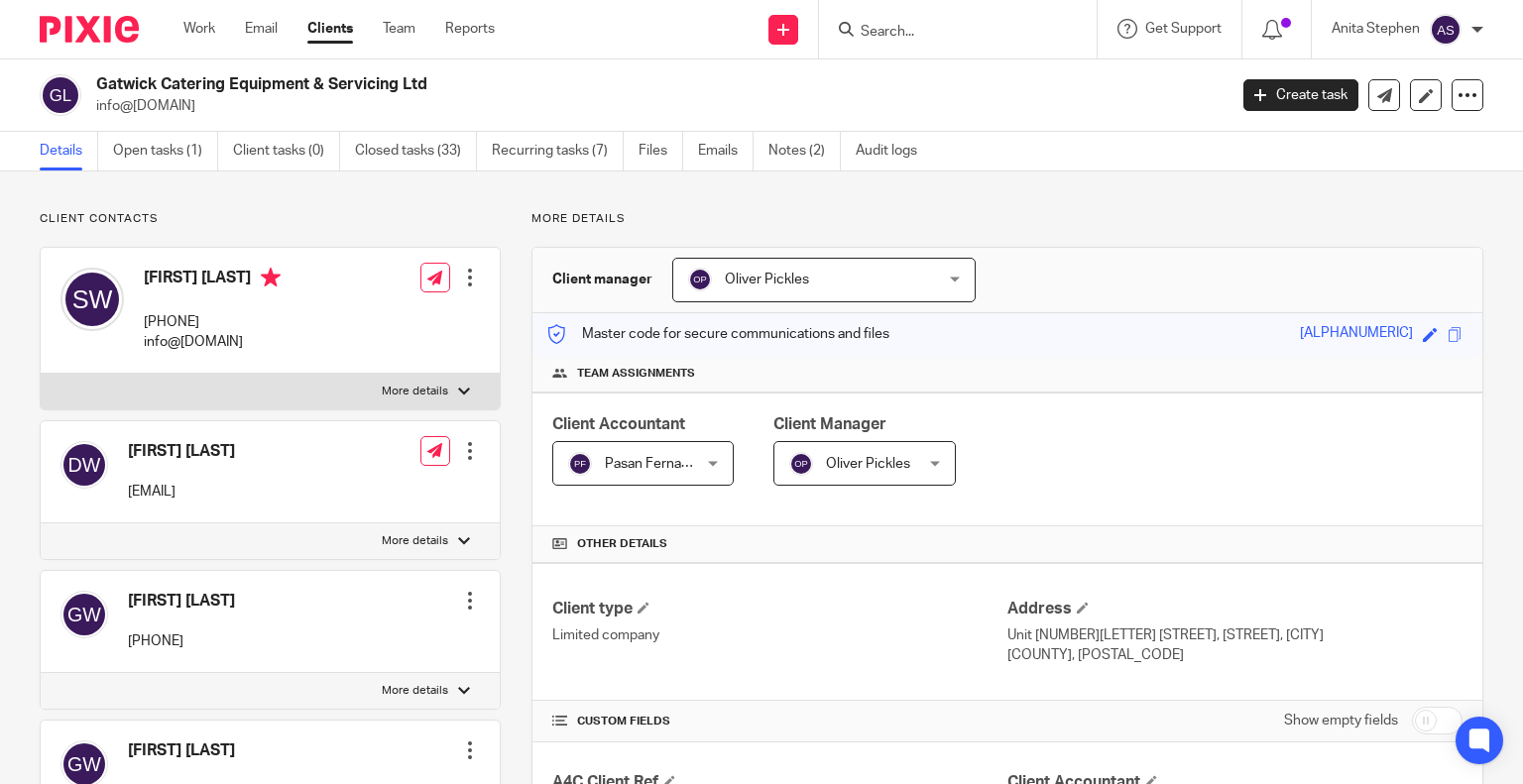 scroll, scrollTop: 0, scrollLeft: 0, axis: both 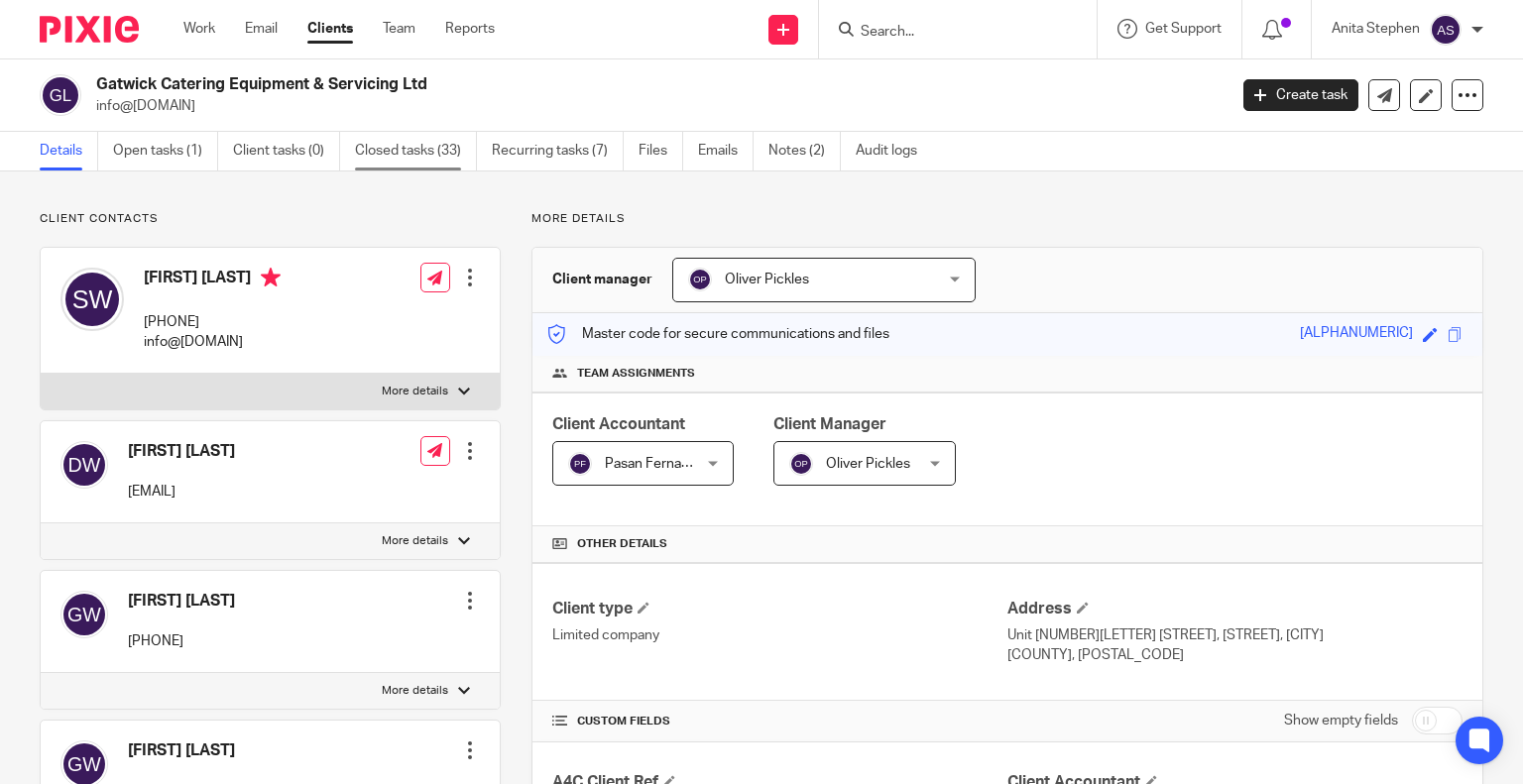 drag, startPoint x: 95, startPoint y: 105, endPoint x: 437, endPoint y: 135, distance: 343.31327 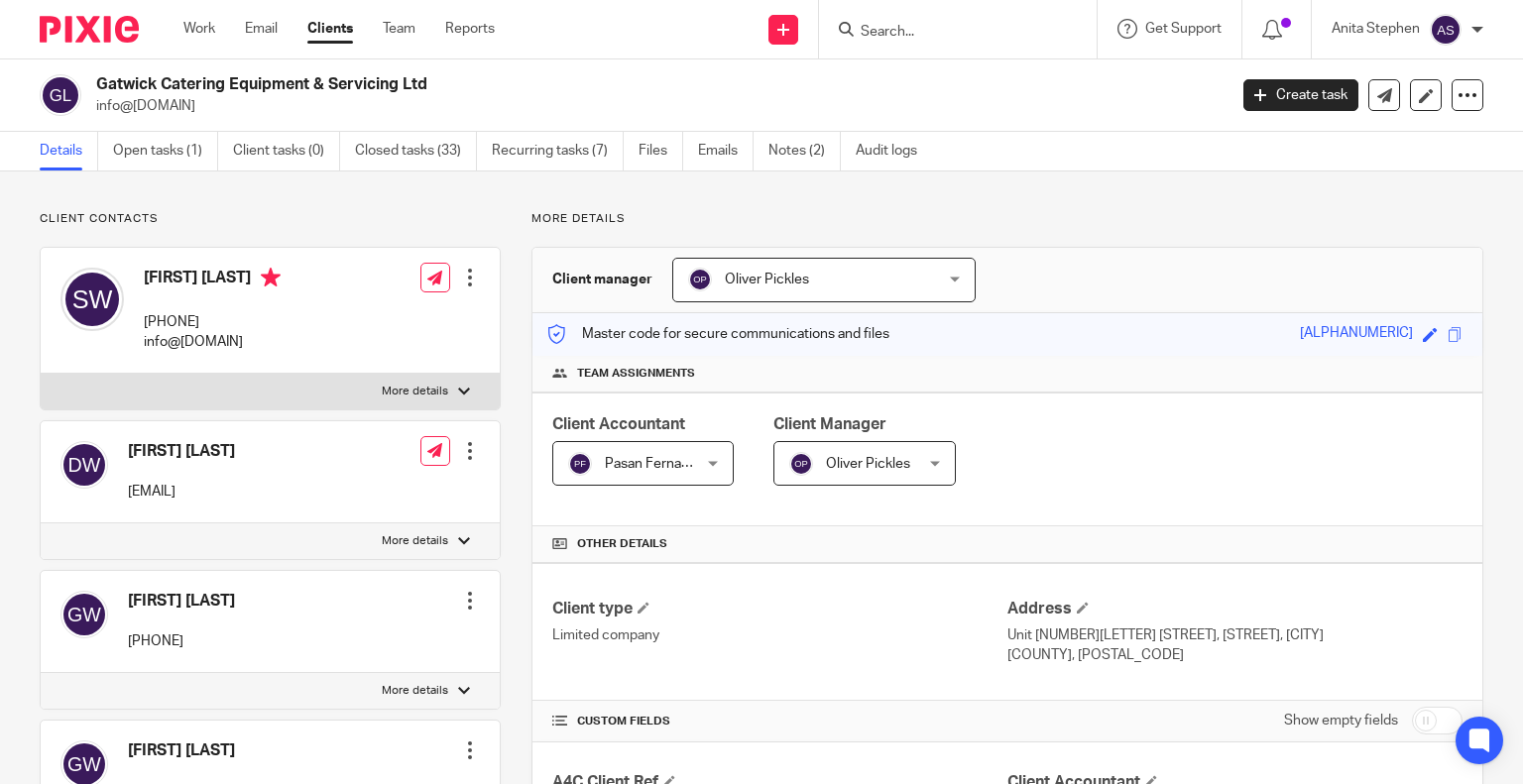 click on "info@gatwickcateringequipmentservicing.co.uk" at bounding box center (654, 106) 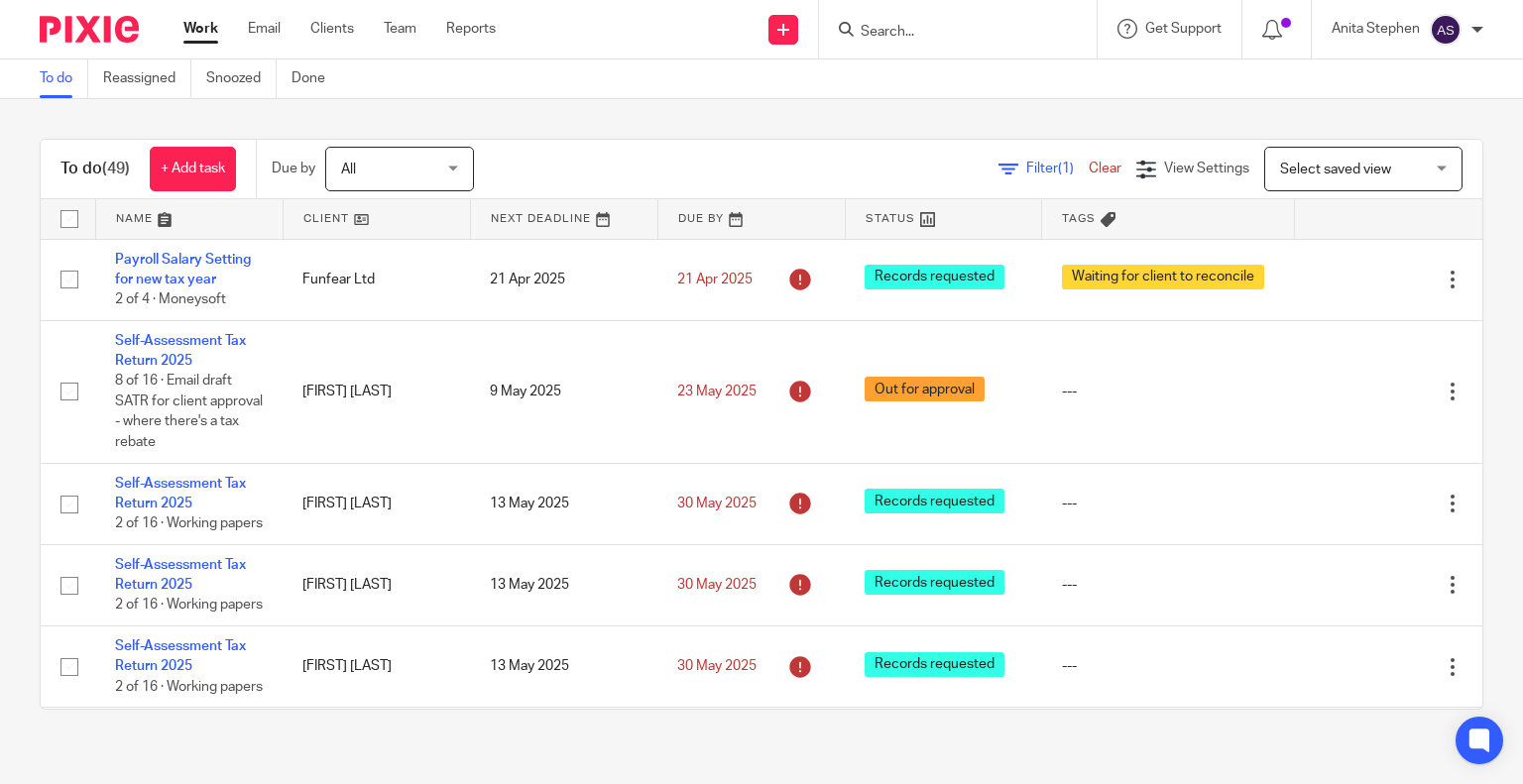 scroll, scrollTop: 0, scrollLeft: 0, axis: both 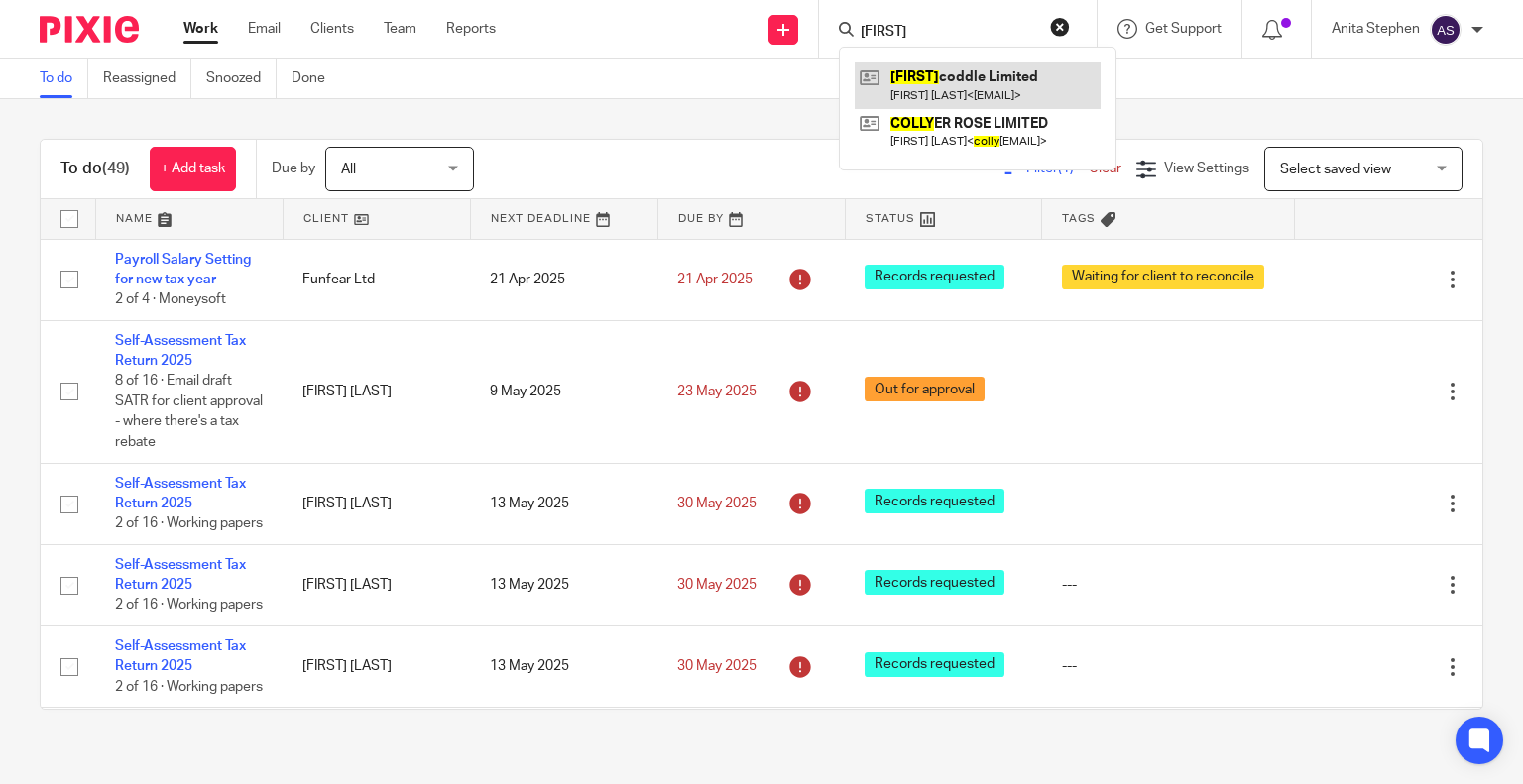 type on "MOLLY" 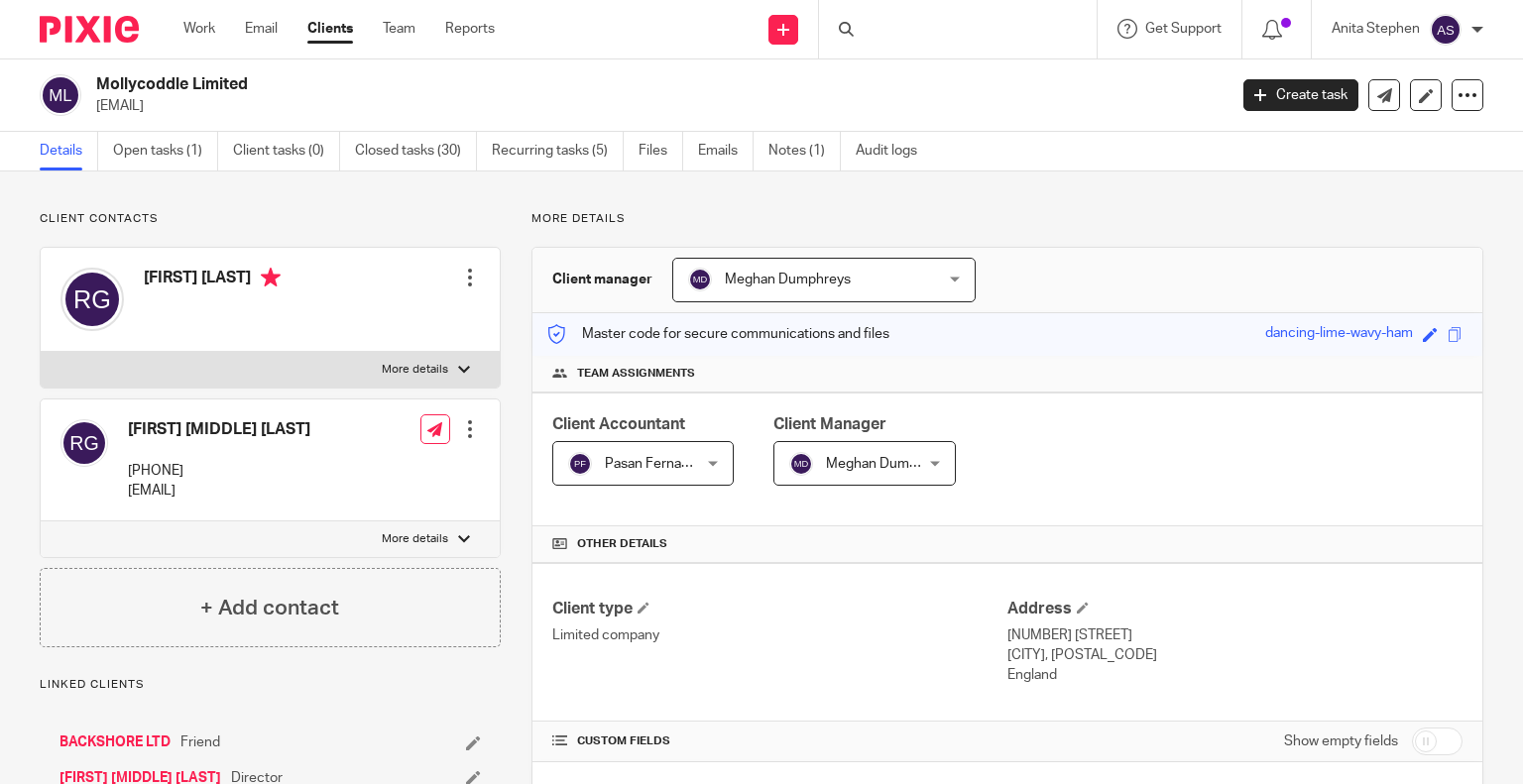 scroll, scrollTop: 0, scrollLeft: 0, axis: both 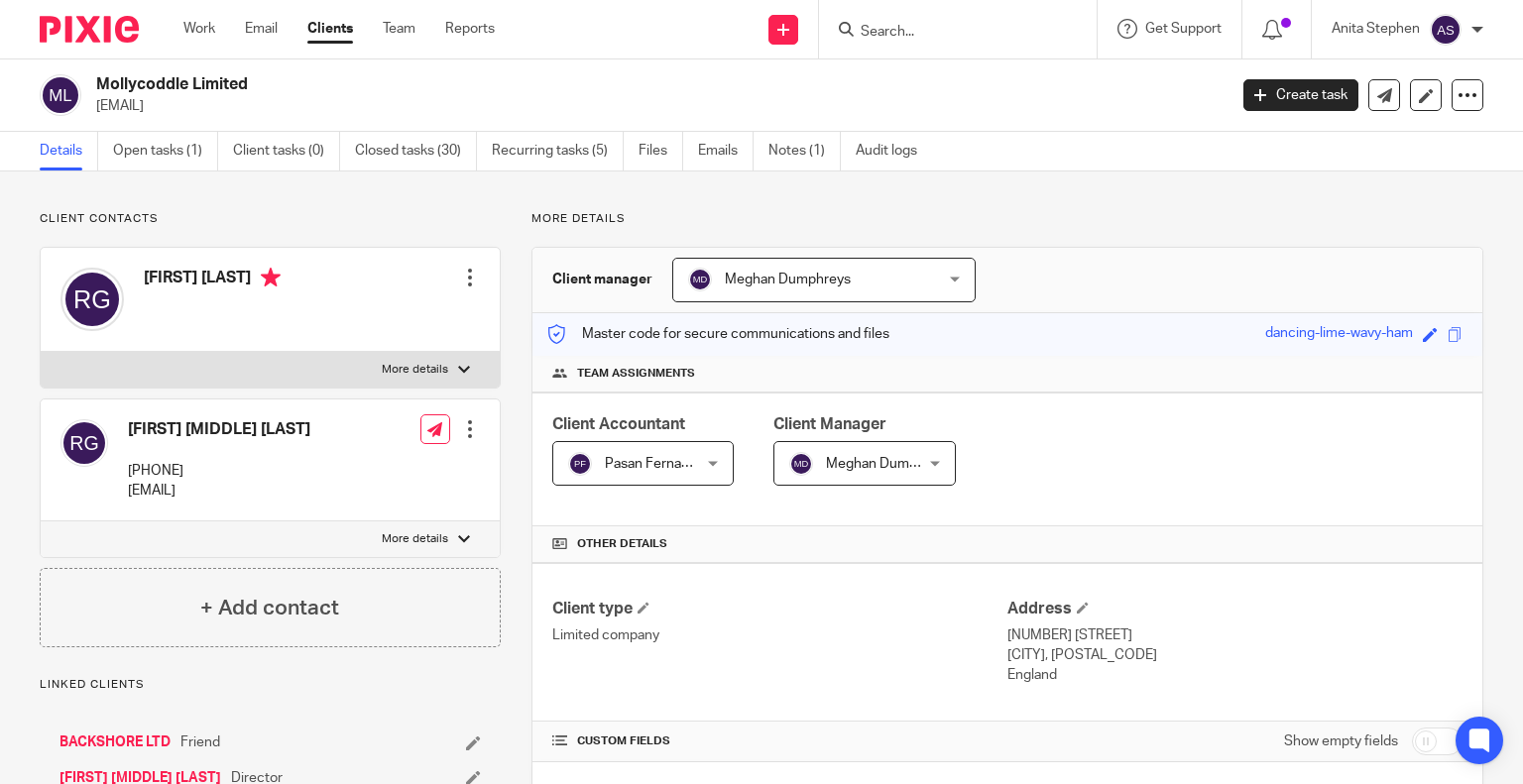 drag, startPoint x: 100, startPoint y: 84, endPoint x: 293, endPoint y: 86, distance: 193.01036 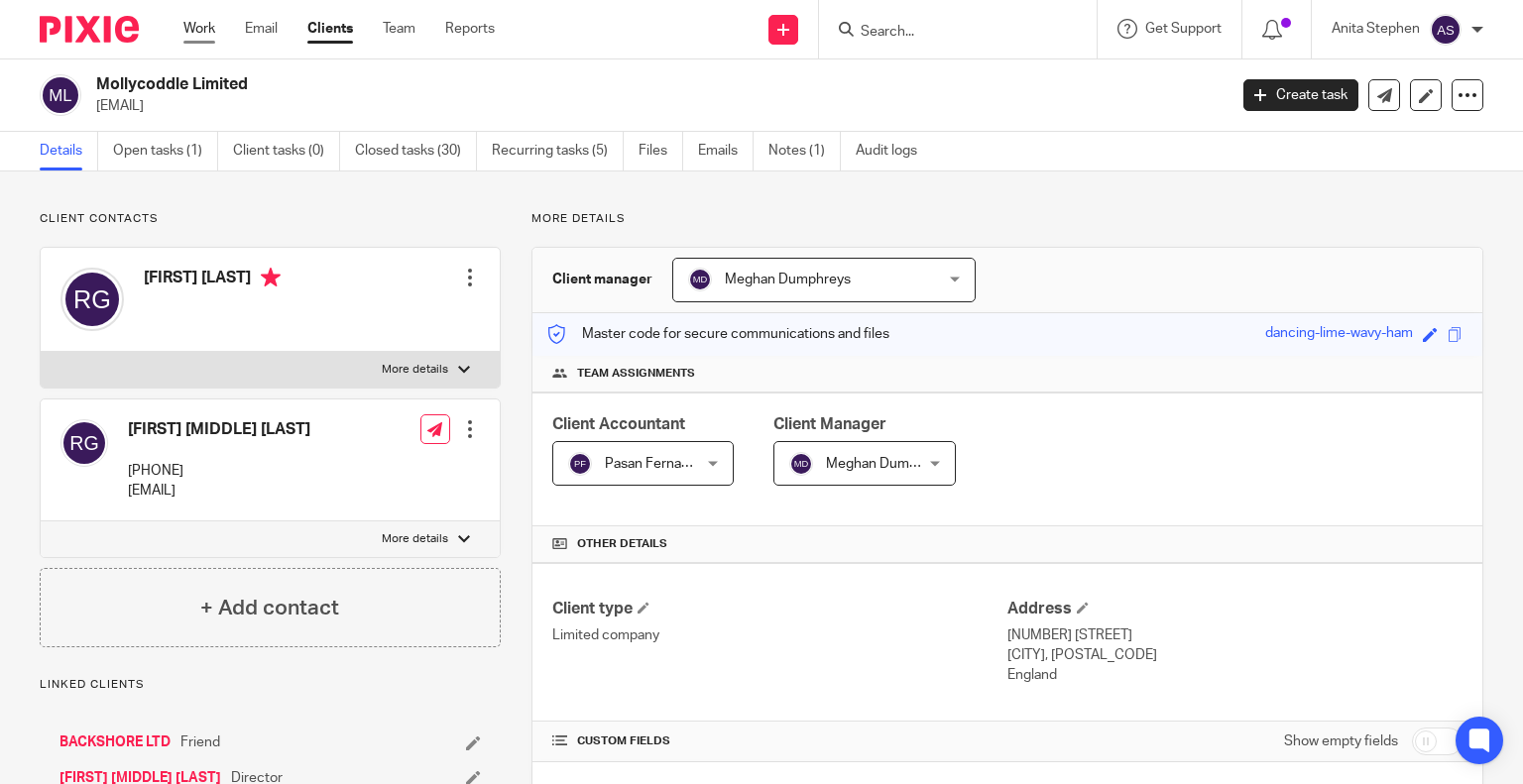 click on "Work" at bounding box center [199, 29] 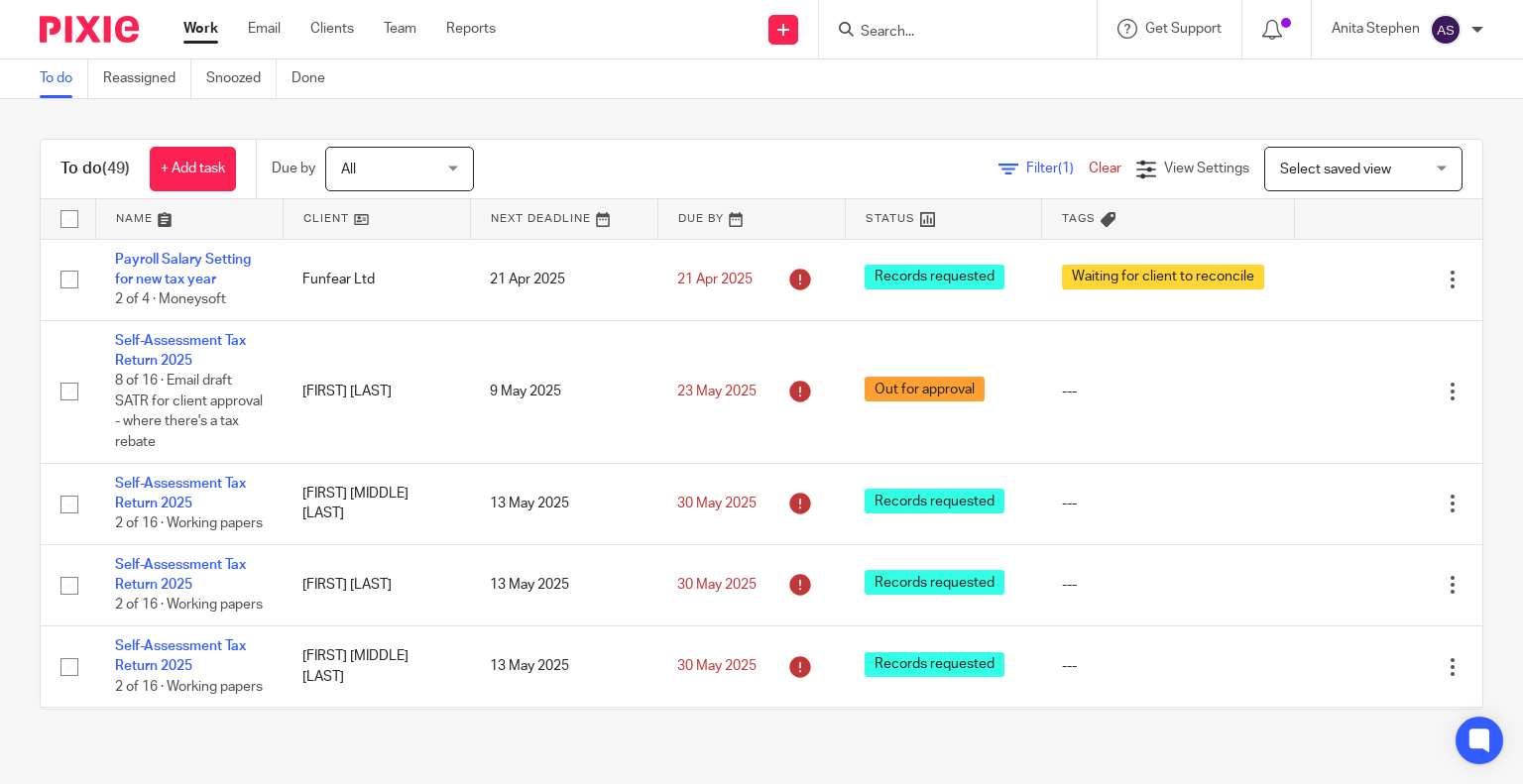 scroll, scrollTop: 0, scrollLeft: 0, axis: both 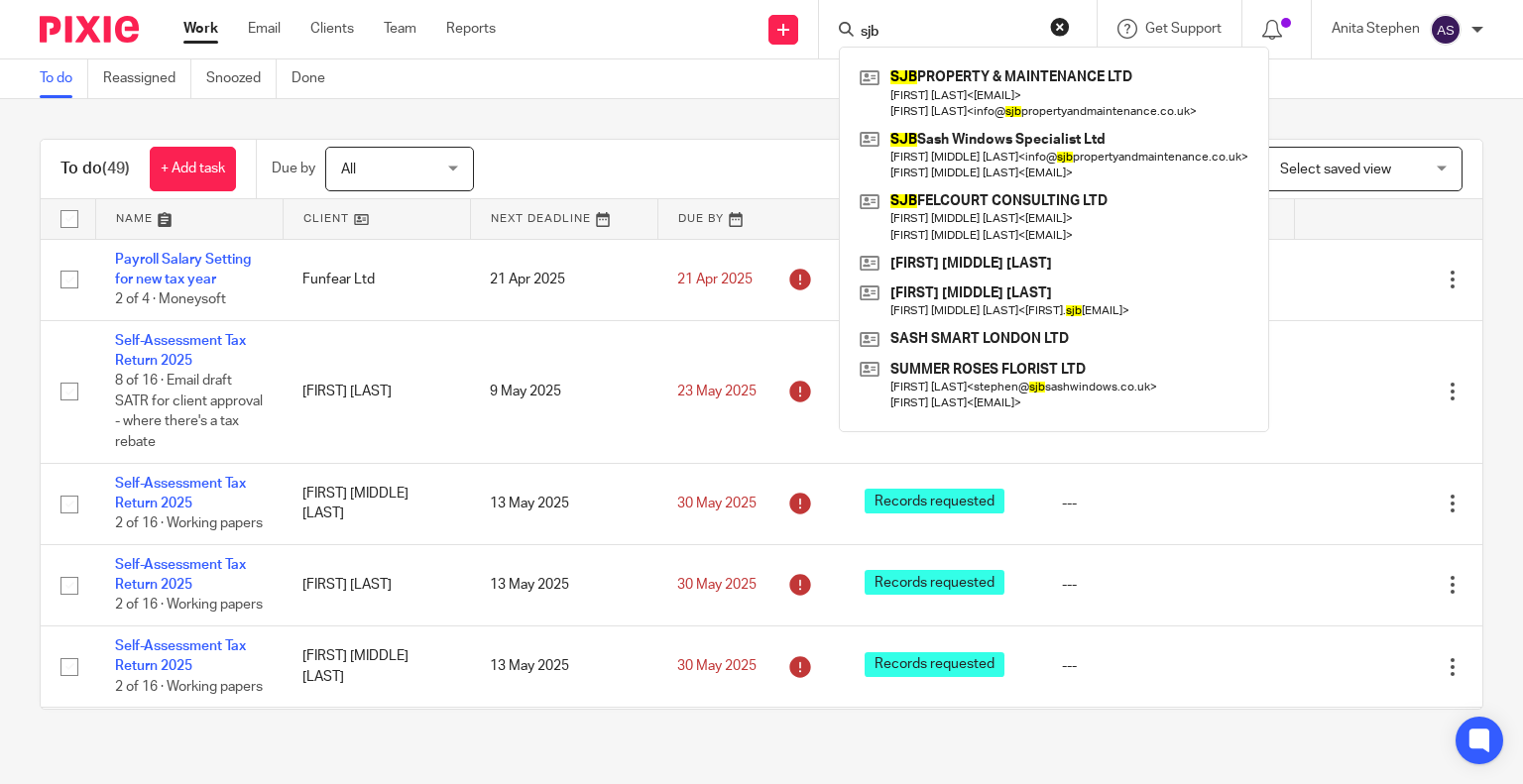 type on "sjb" 